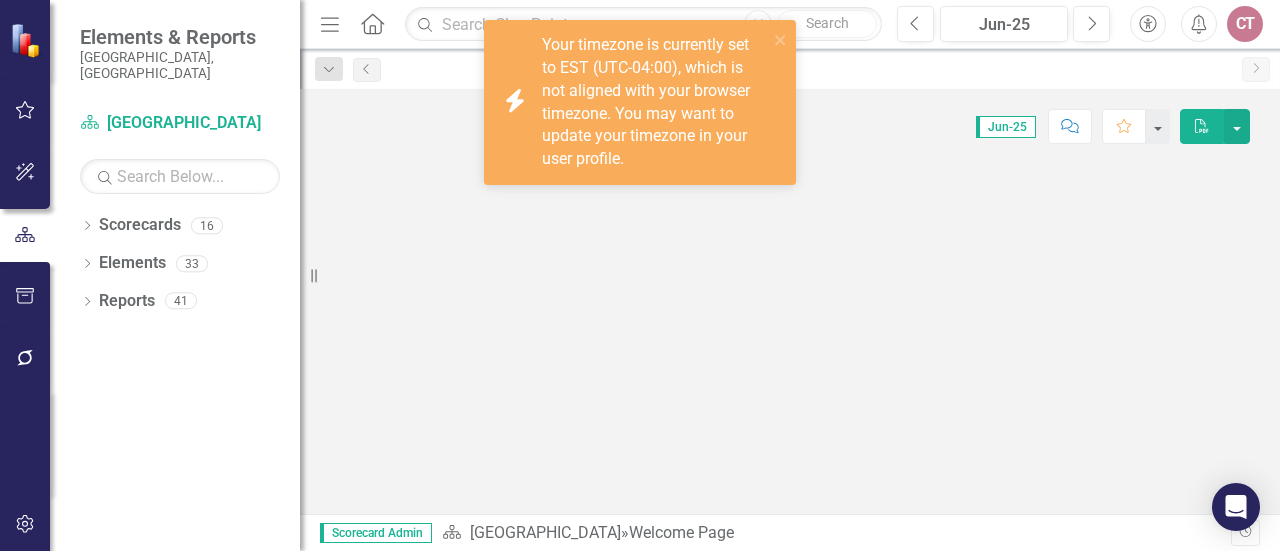 scroll, scrollTop: 0, scrollLeft: 0, axis: both 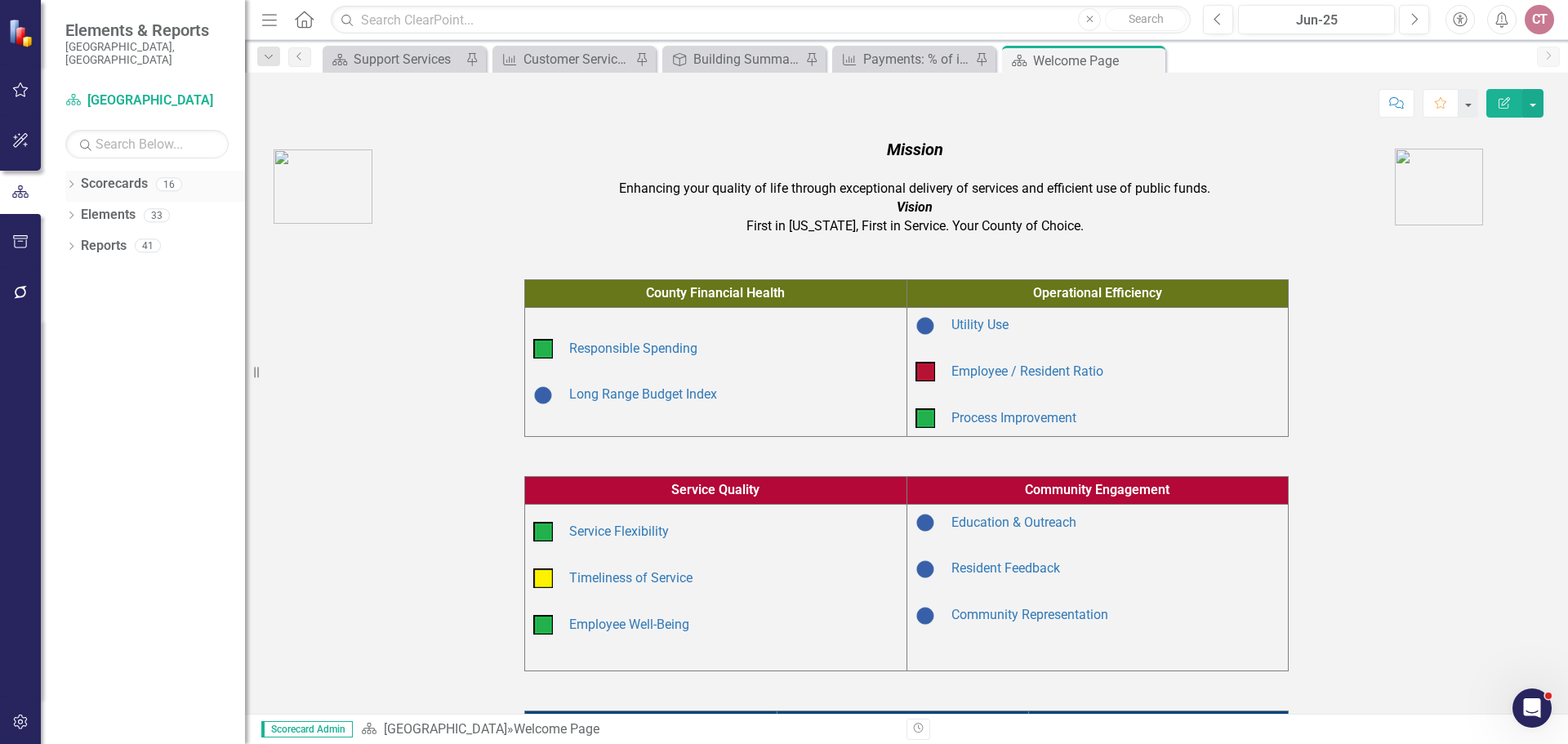 click on "Dropdown" 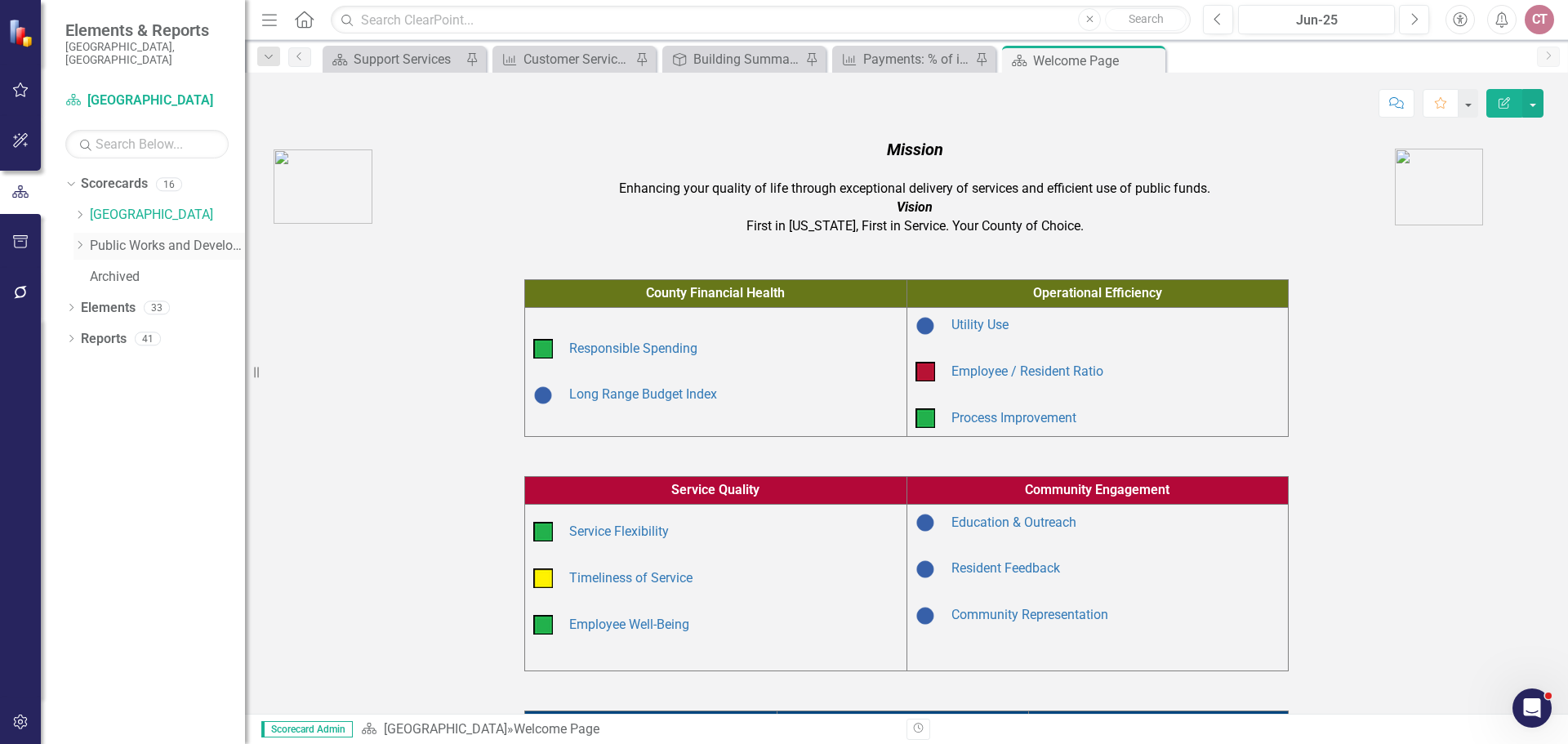 click on "Dropdown" 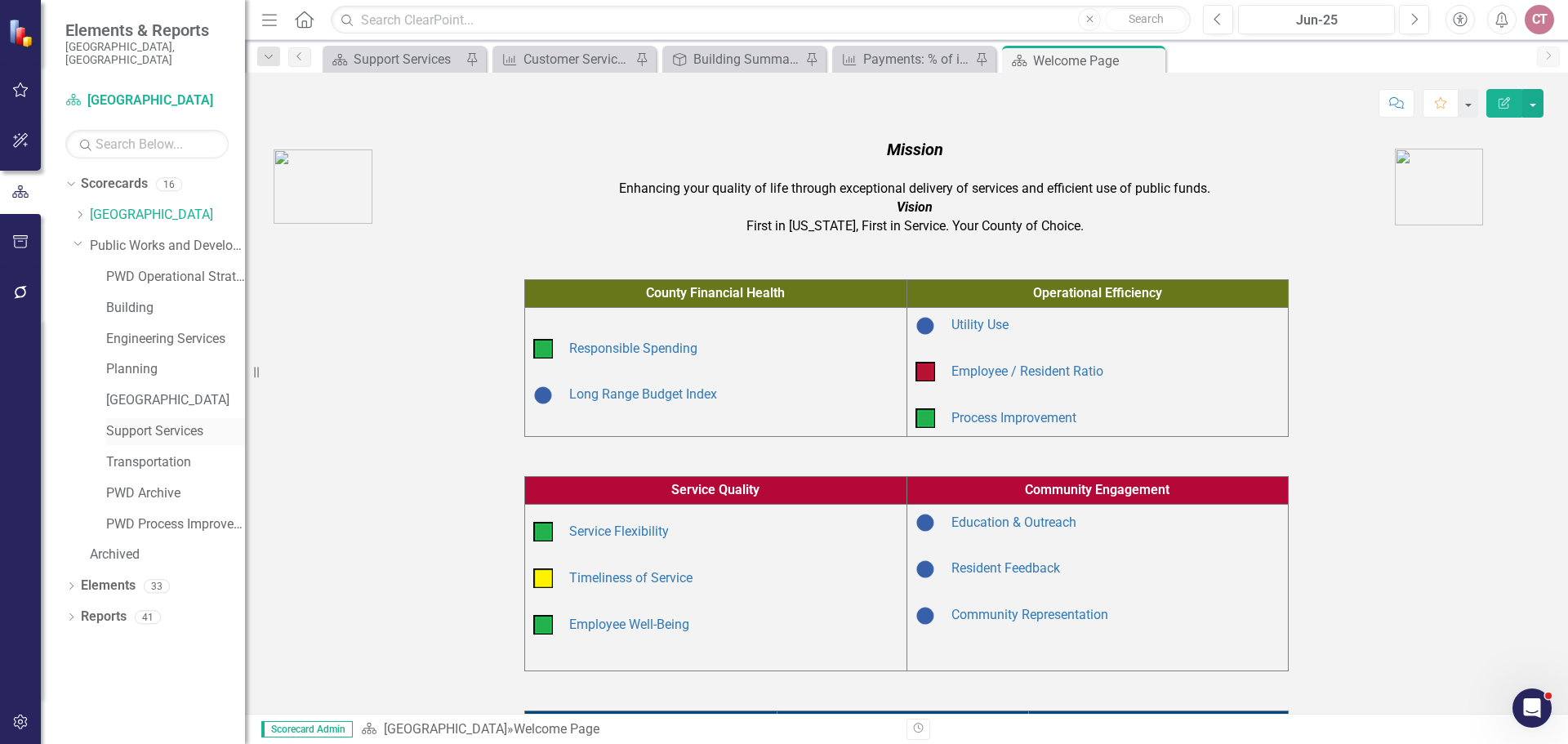click on "Support Services" at bounding box center [176, 431] 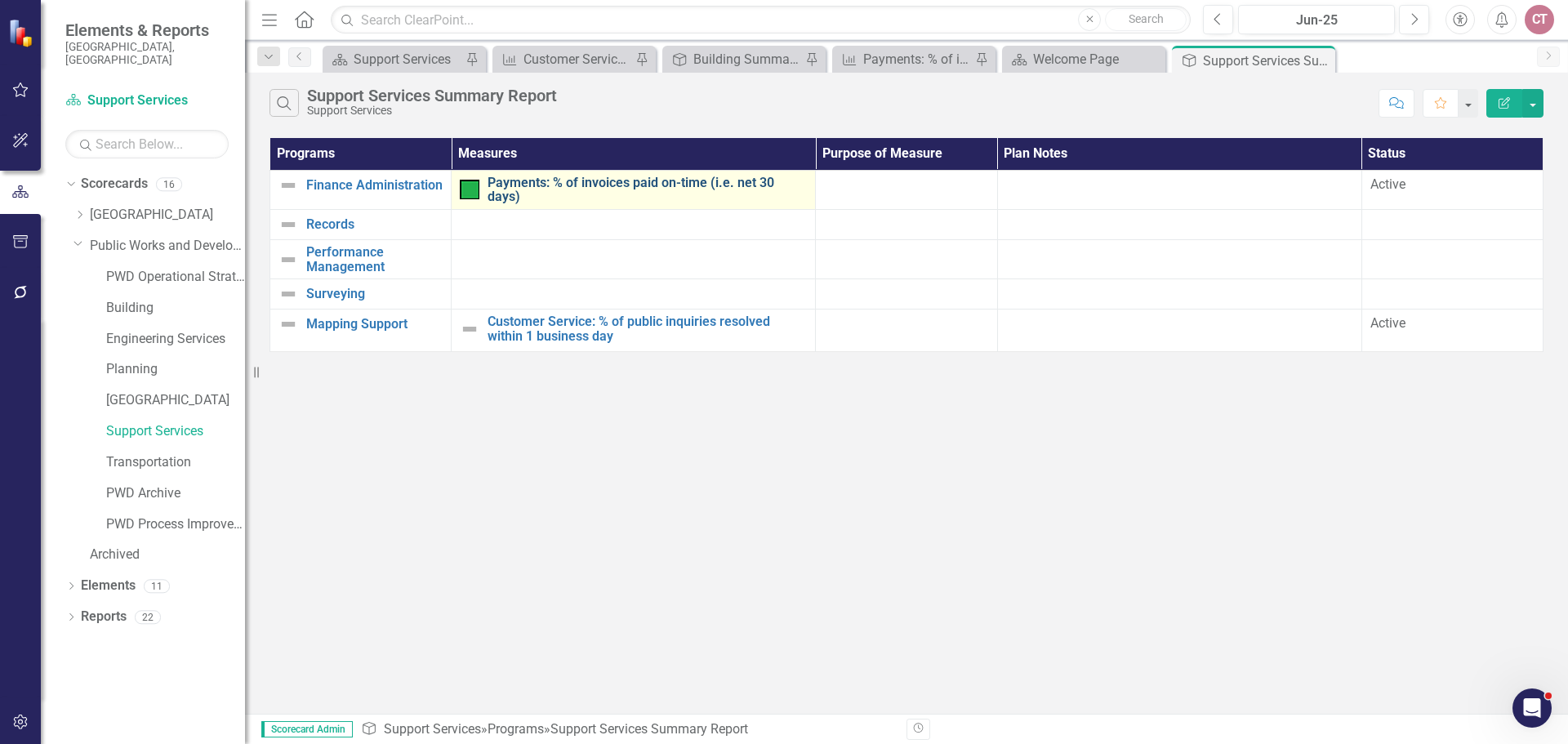 click on "Payments: % of invoices paid on-time (i.e. net 30 days)" at bounding box center [647, 189] 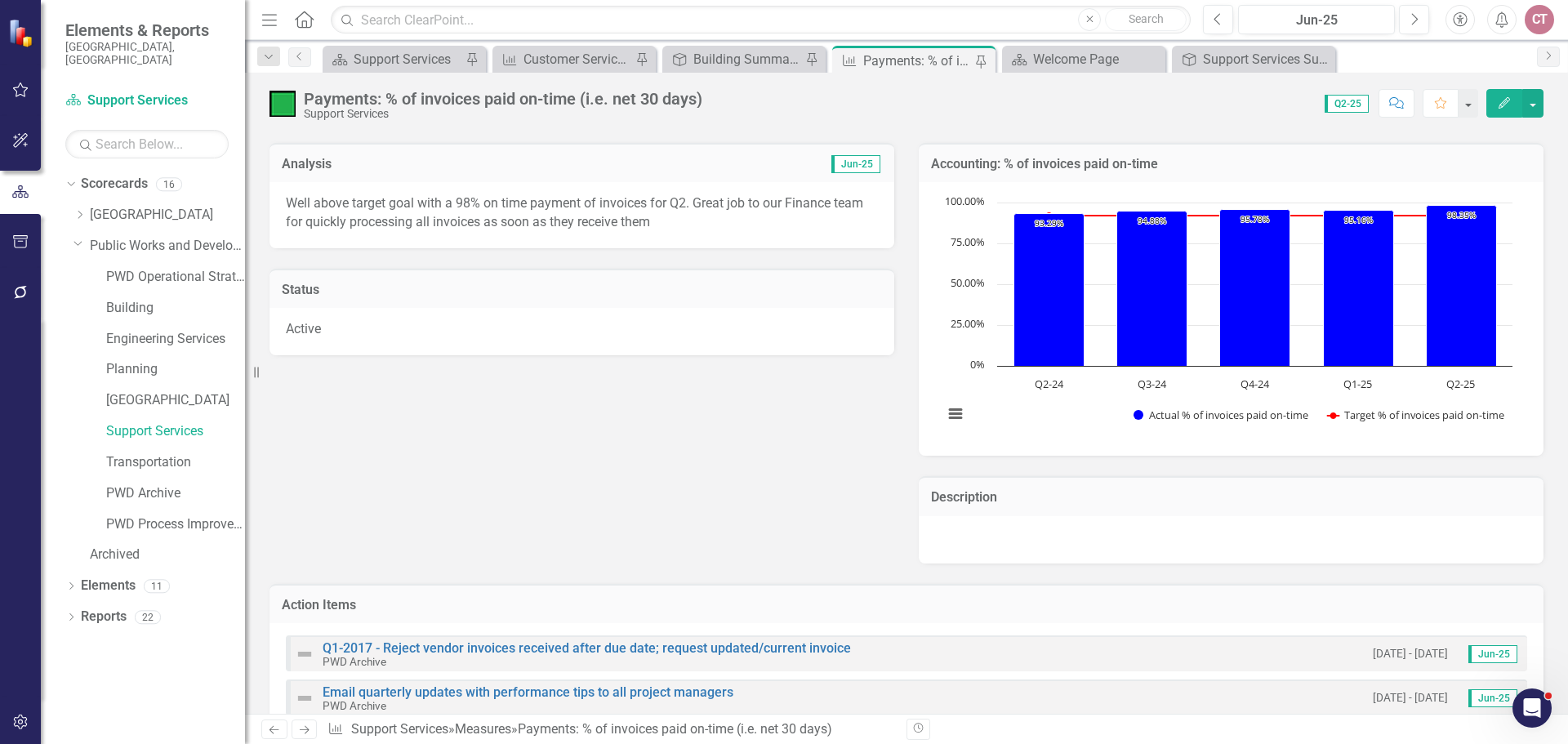 scroll, scrollTop: 0, scrollLeft: 0, axis: both 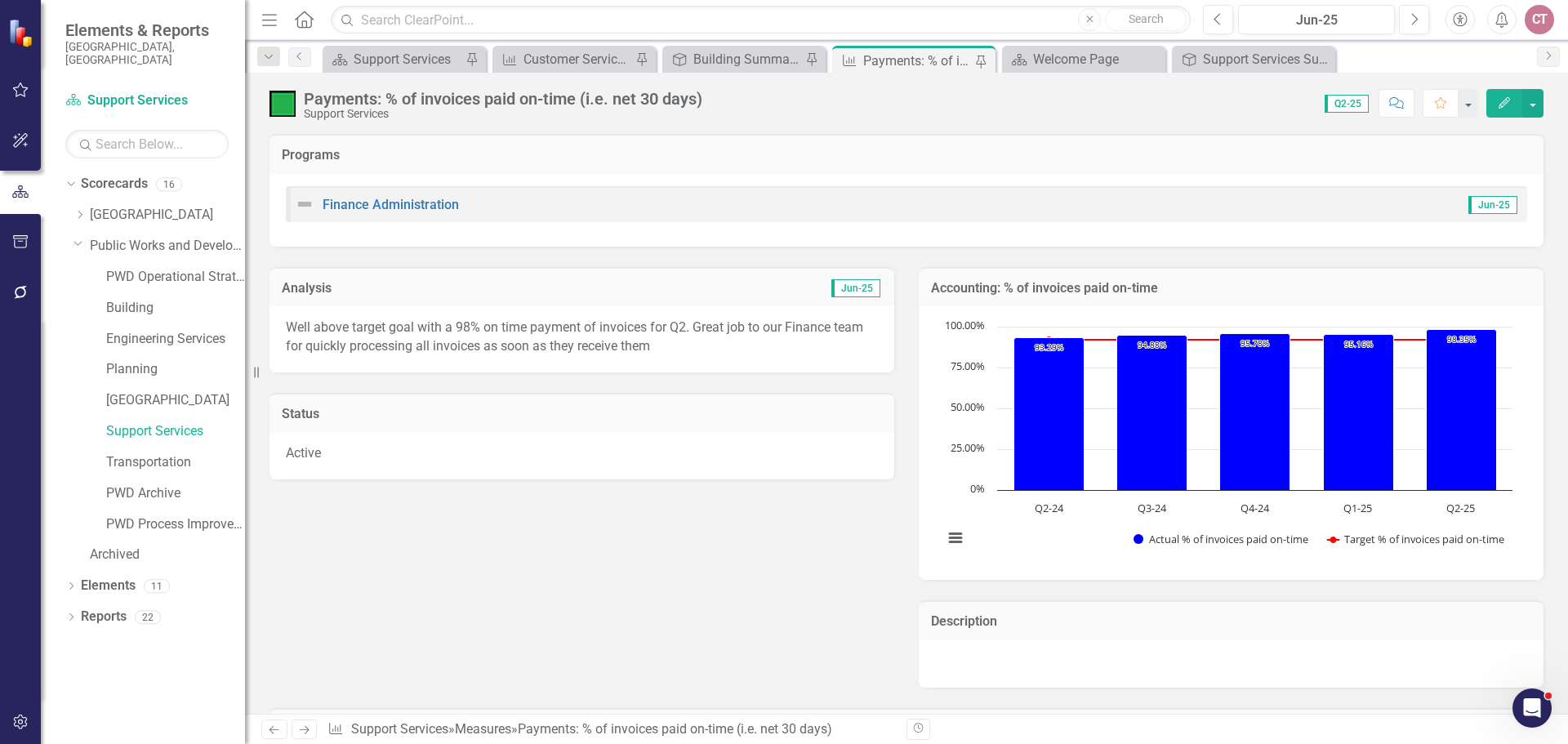 click on "Analysis" at bounding box center (430, 290) 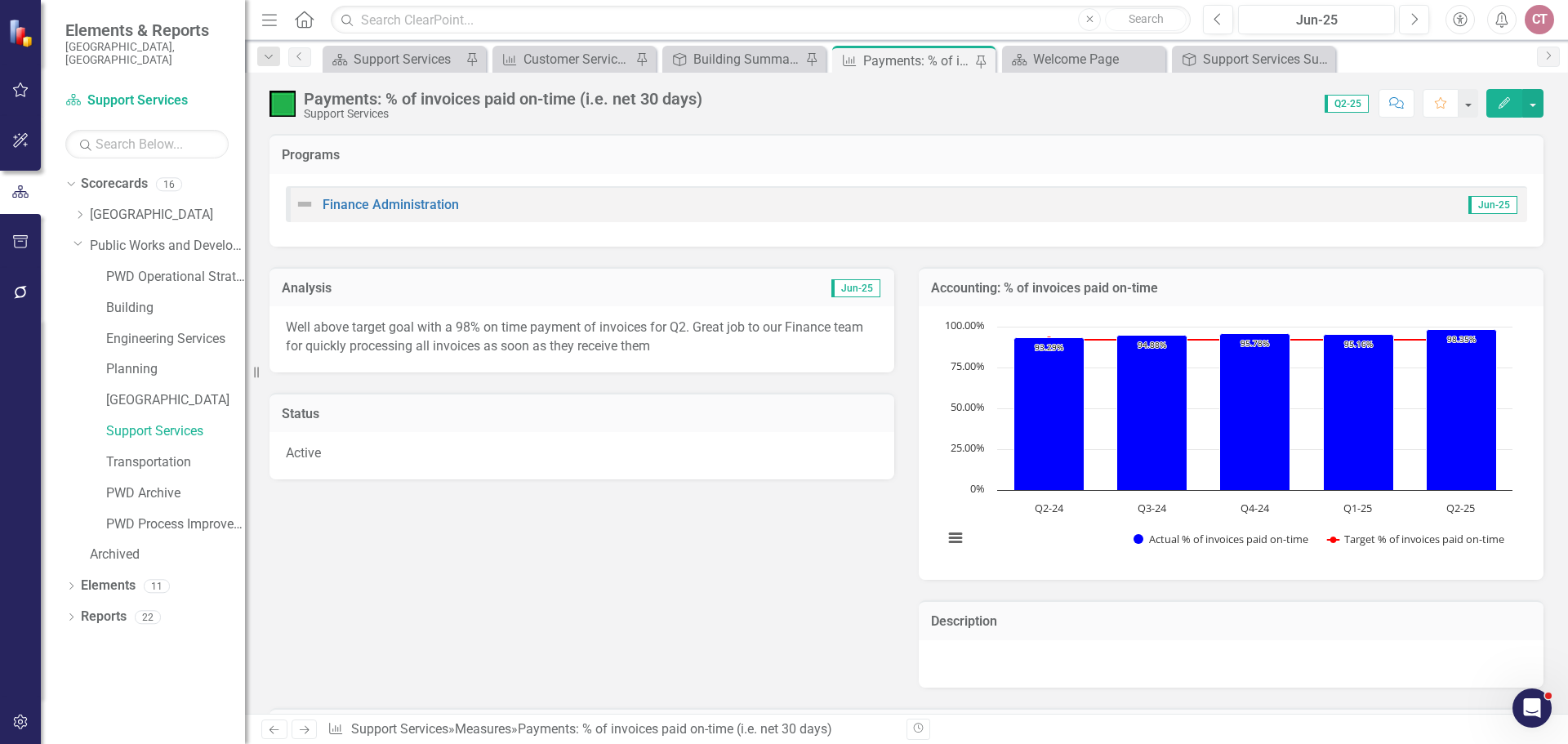 click on "Edit" at bounding box center (1504, 103) 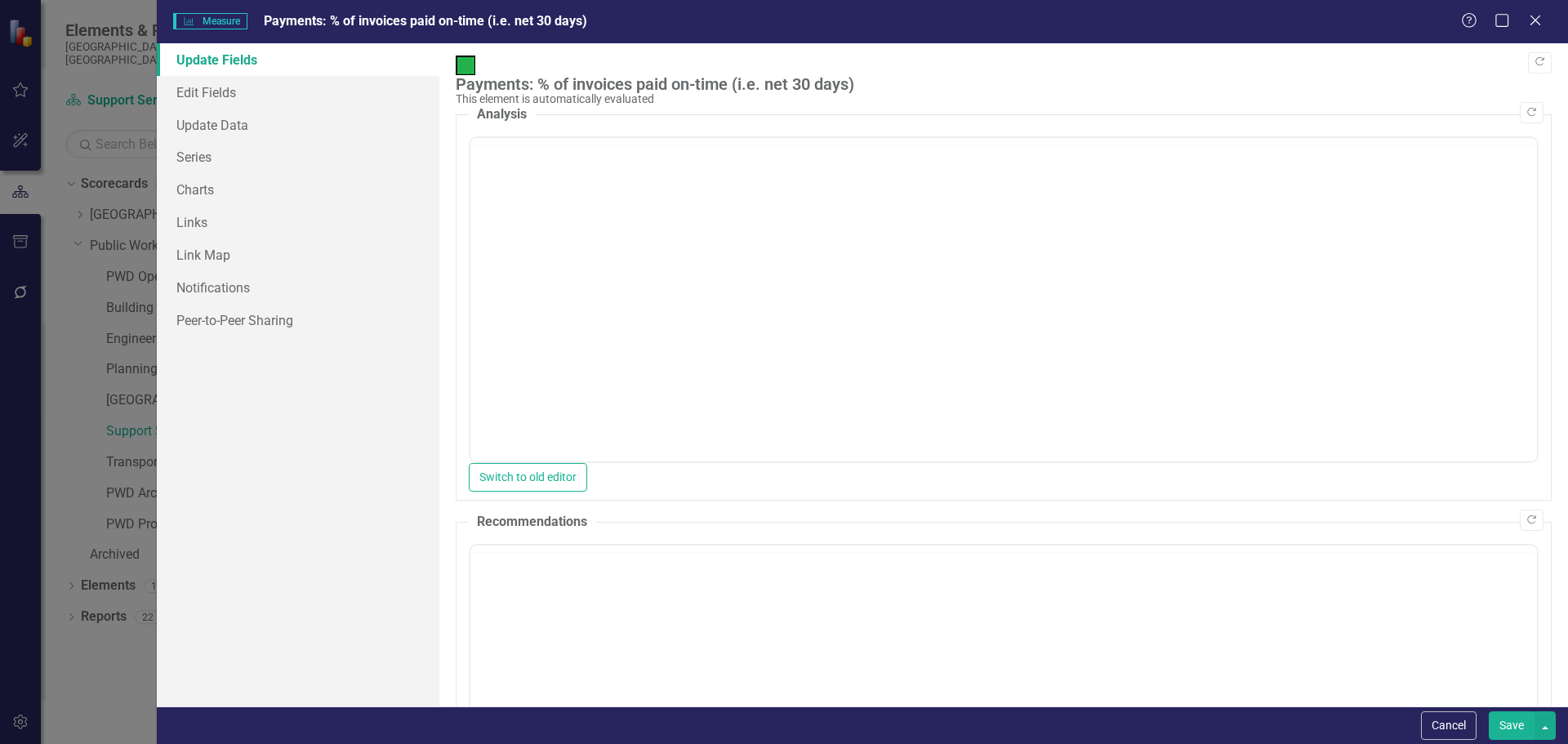 scroll, scrollTop: 0, scrollLeft: 0, axis: both 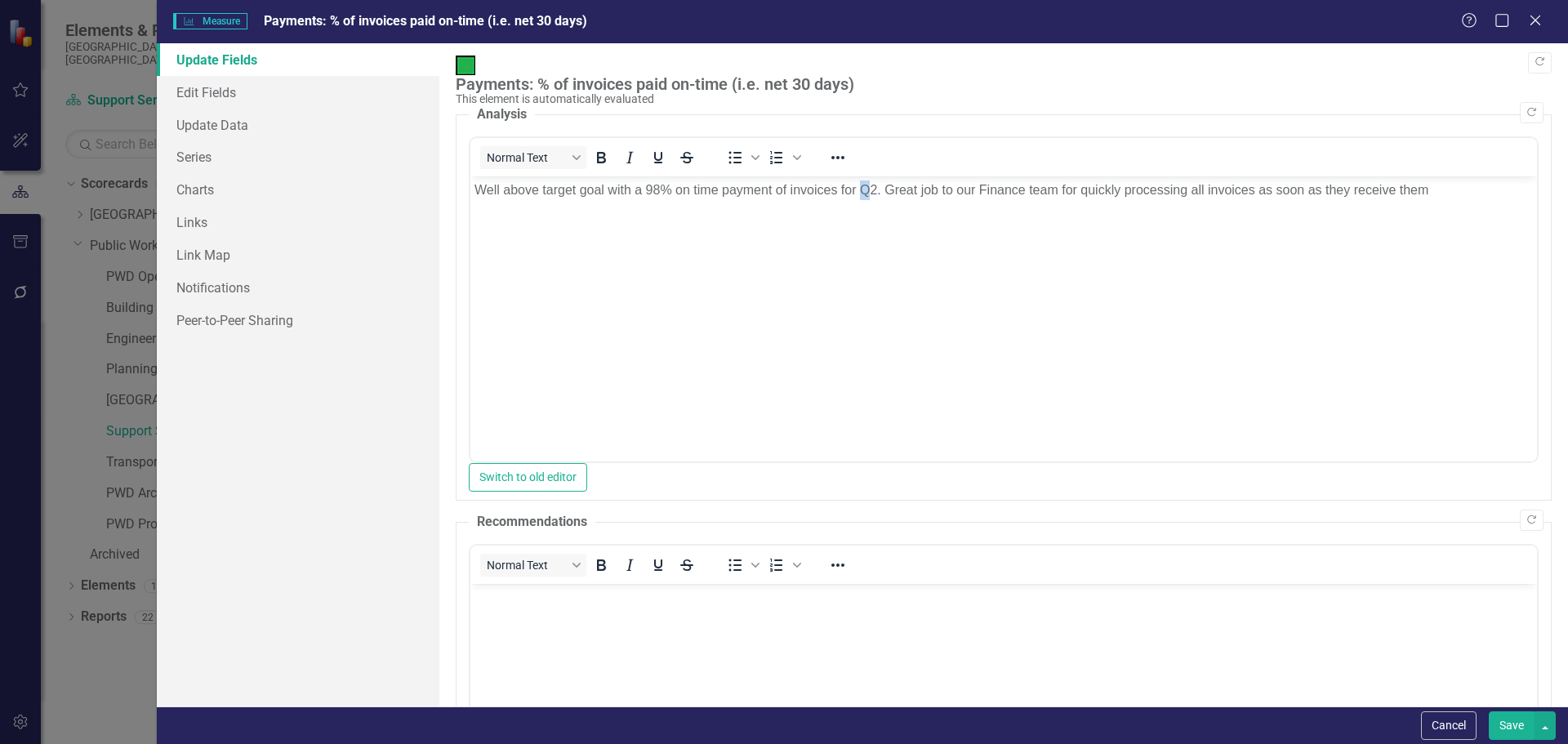 drag, startPoint x: 862, startPoint y: 327, endPoint x: 1087, endPoint y: 216, distance: 250.89041 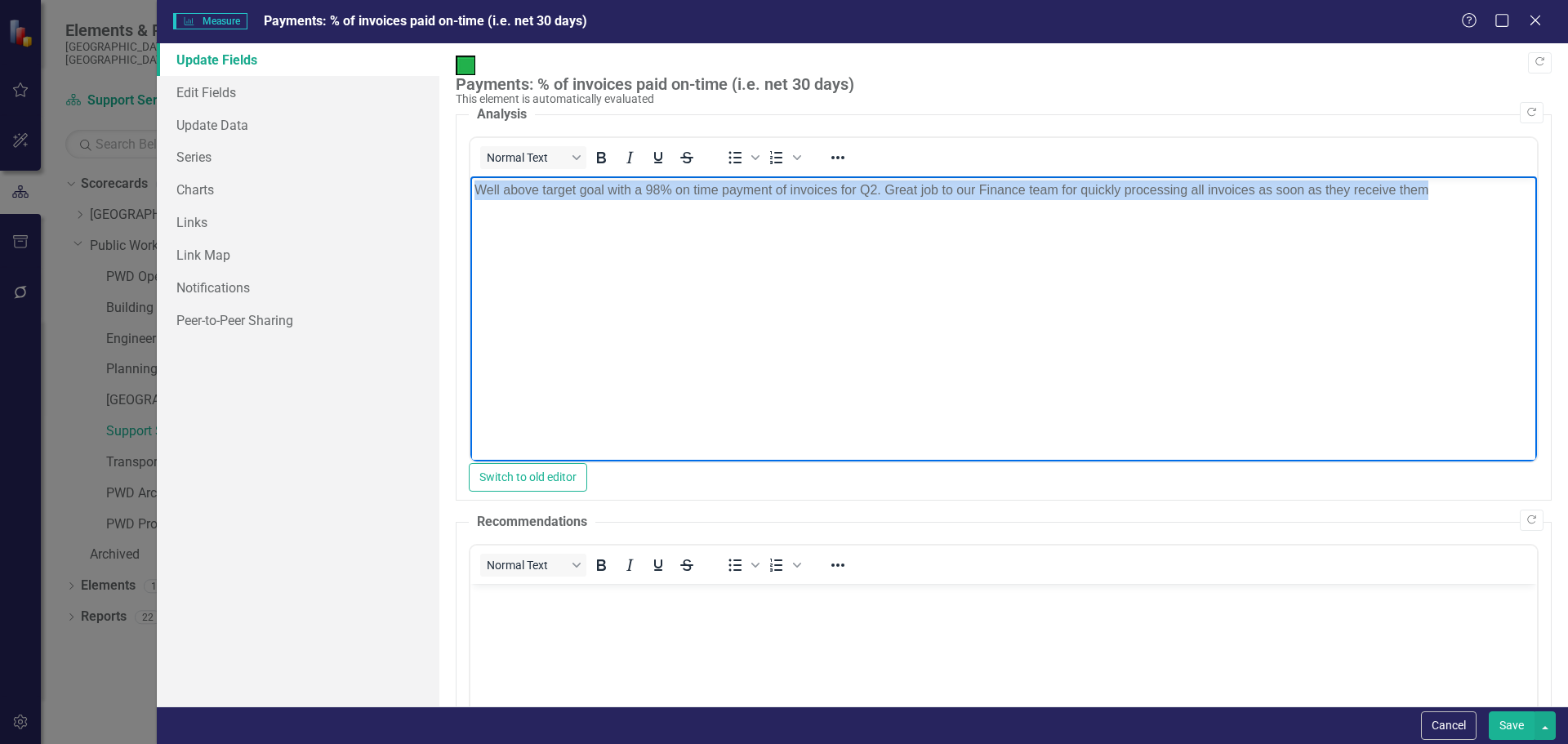 drag, startPoint x: 1435, startPoint y: 185, endPoint x: 474, endPoint y: 193, distance: 961.0333 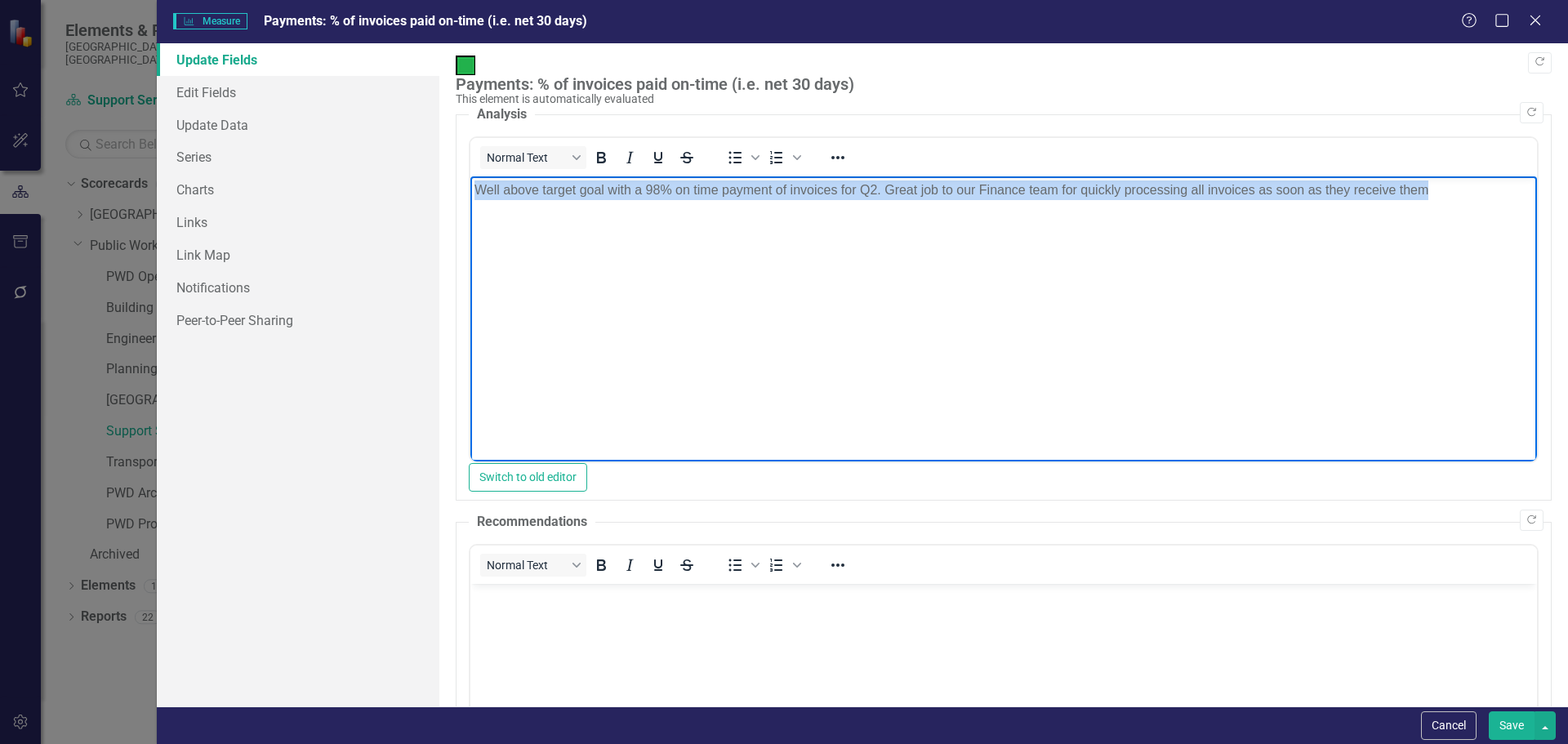 click on "Well above target goal with a 98% on time payment of invoices for Q2. Great job to our Finance team for quickly processing all invoices as soon as they receive them" at bounding box center (1003, 190) 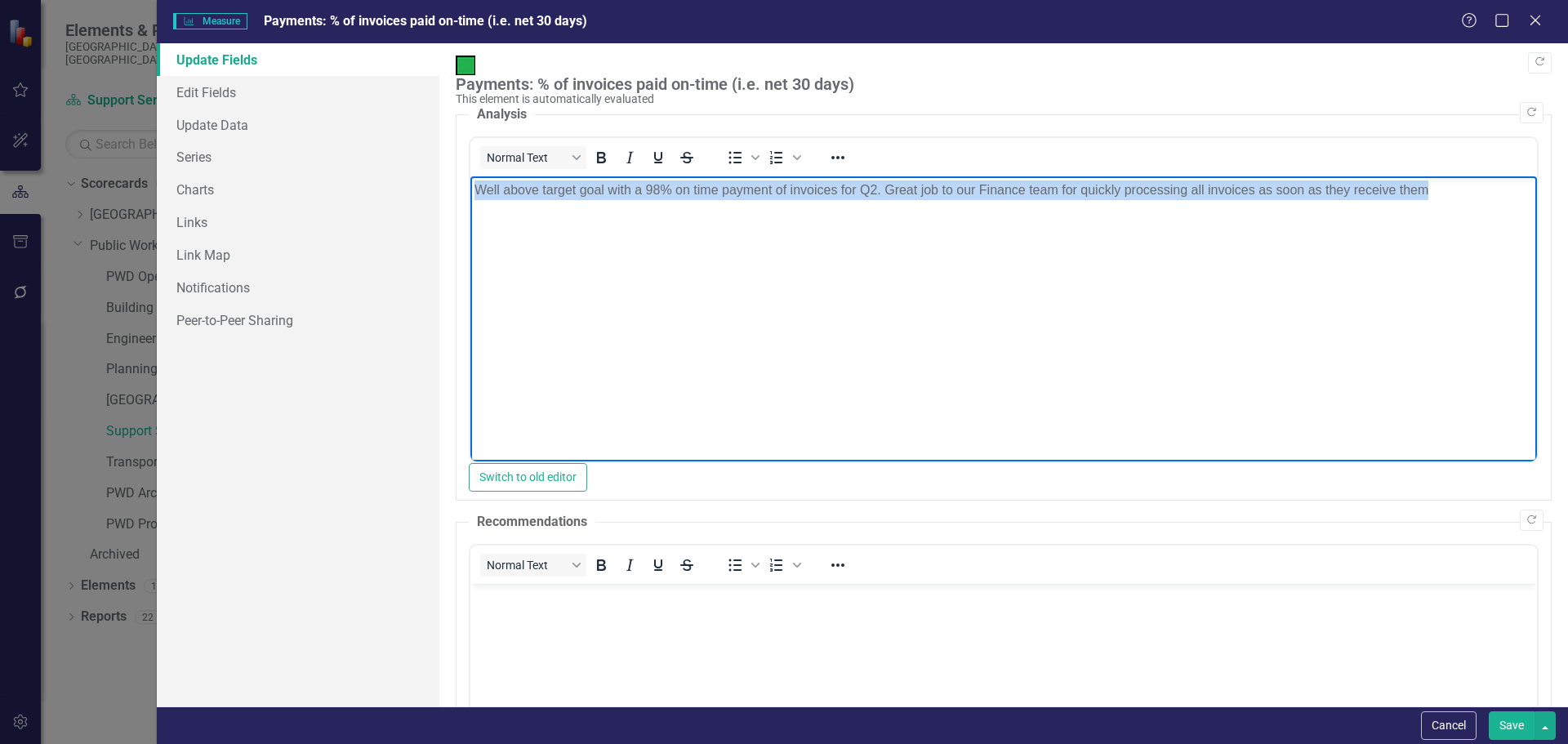 copy on "Well above target goal with a 98% on time payment of invoices for Q2. Great job to our Finance team for quickly processing all invoices as soon as they receive them" 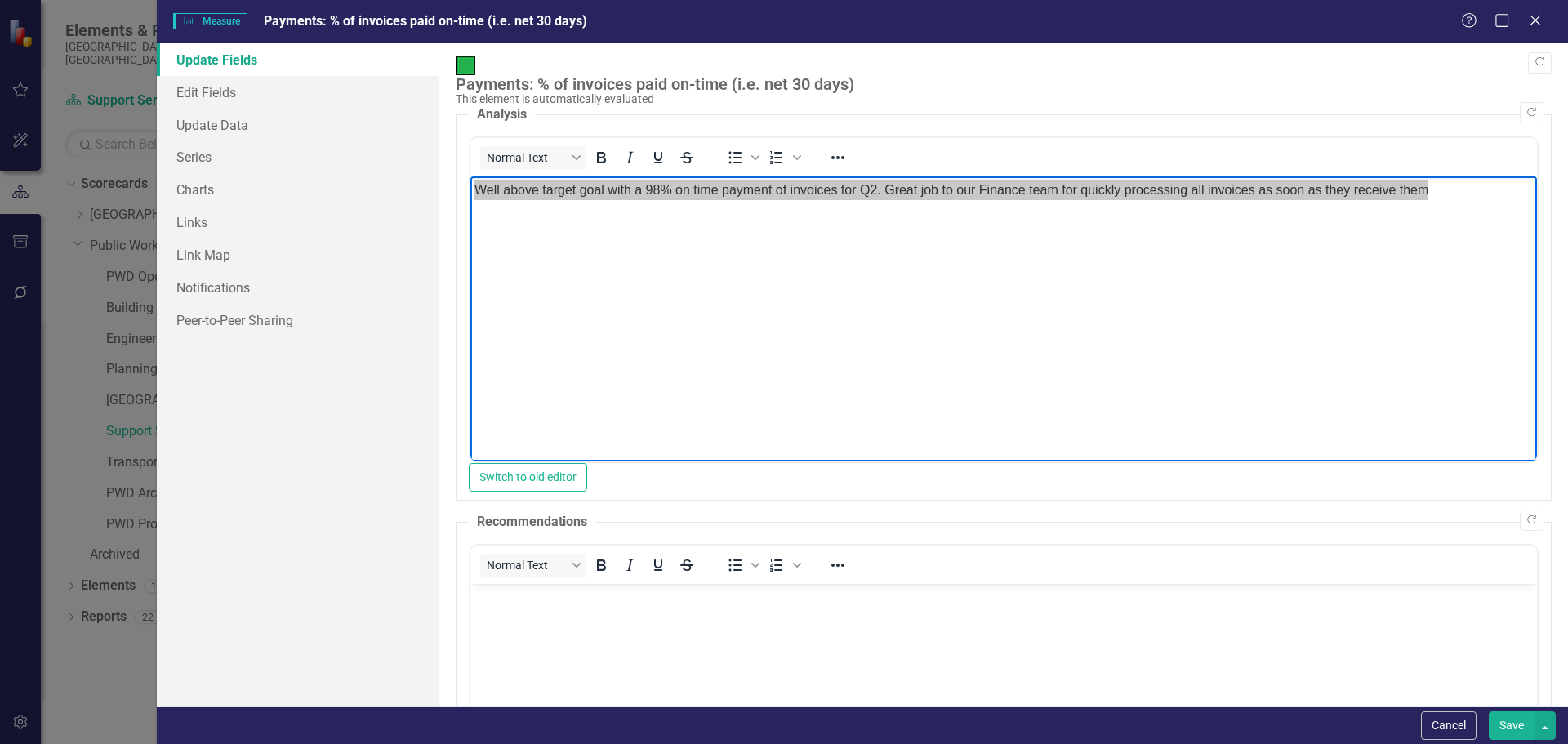 click on "Recommendations Normal Text To open the popup, press Shift+Enter To open the popup, press Shift+Enter Switch to old editor" at bounding box center (1004, 711) 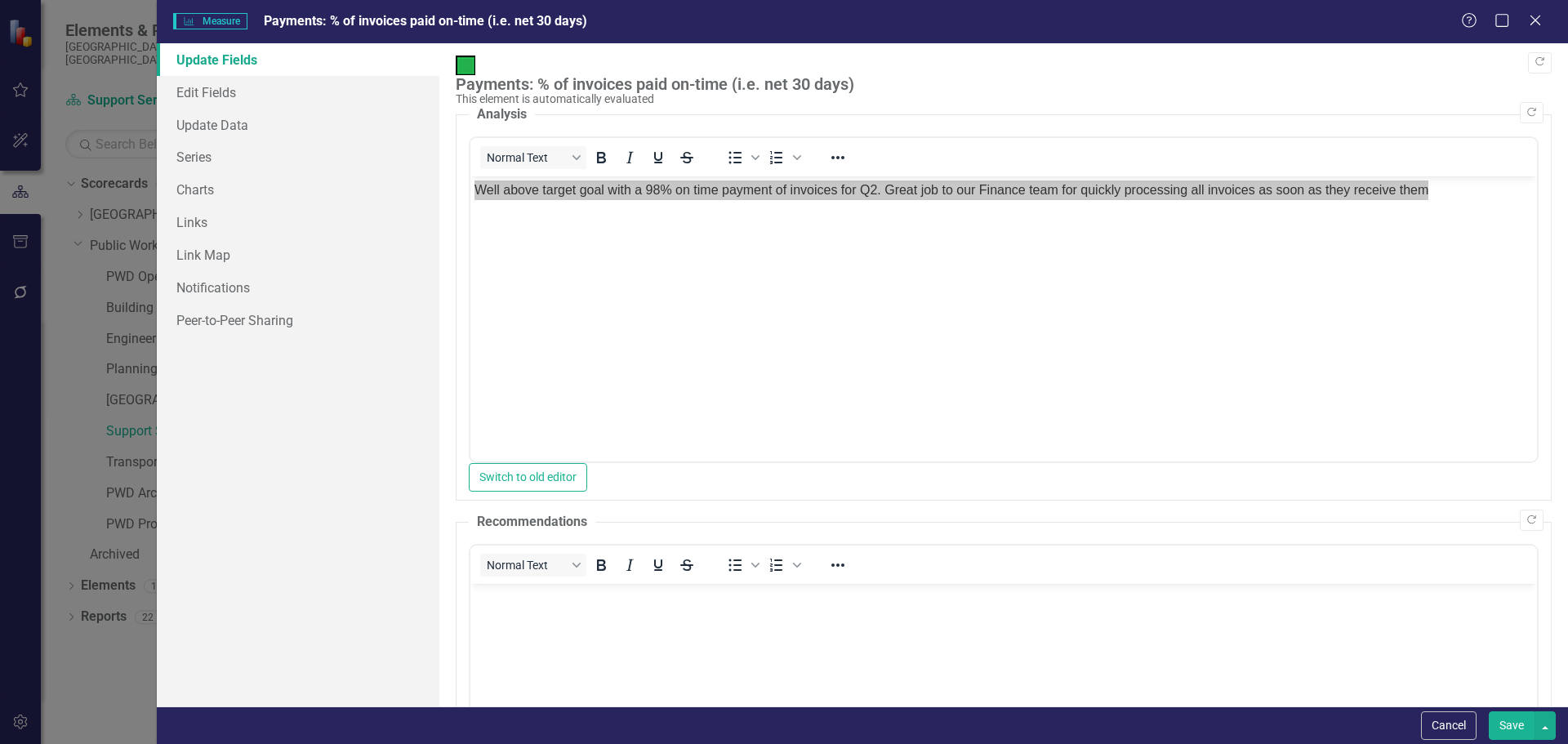 click on "Update Fields Edit Fields Update  Data Series Charts Links Link Map Notifications Peer-to-Peer Sharing" at bounding box center [298, 375] 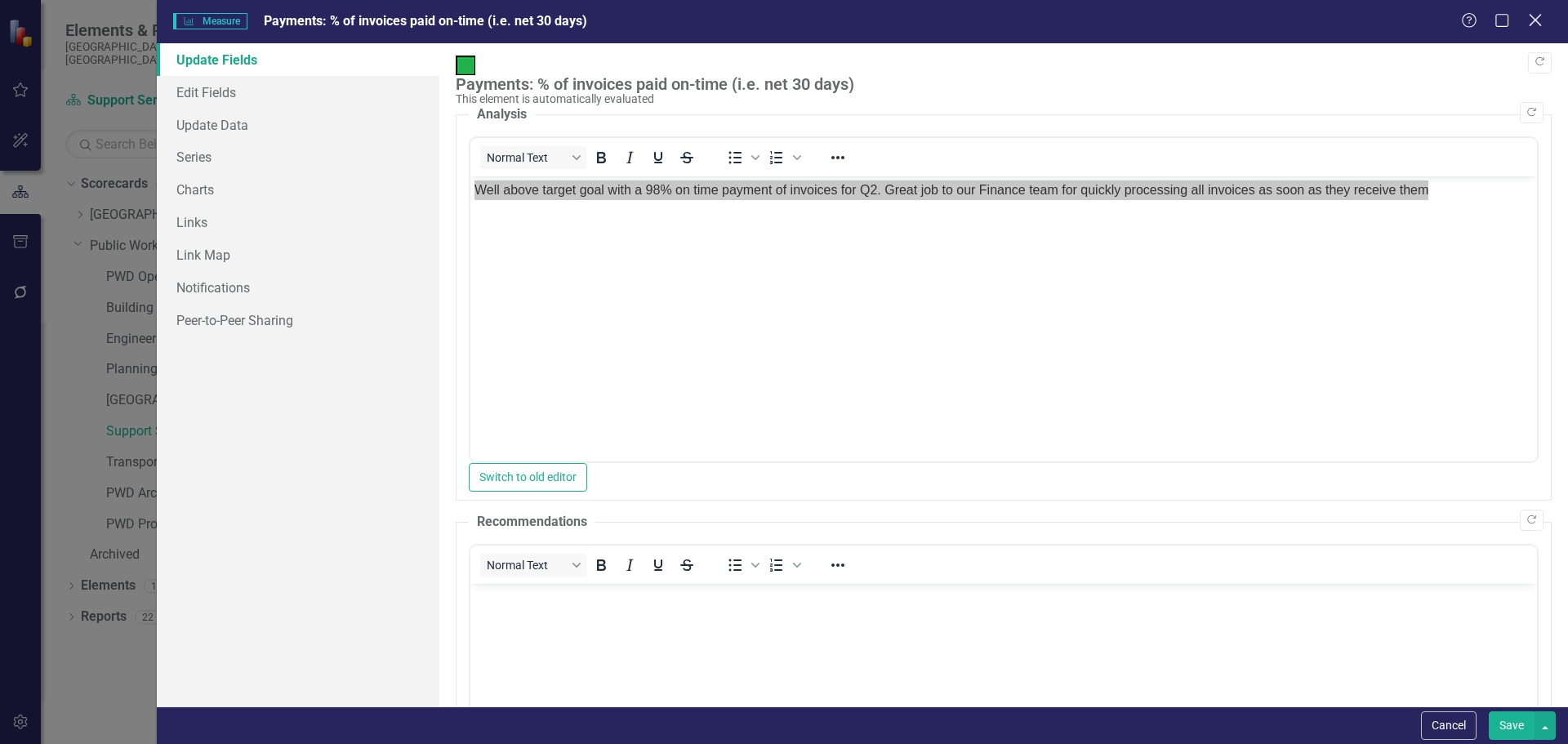 click 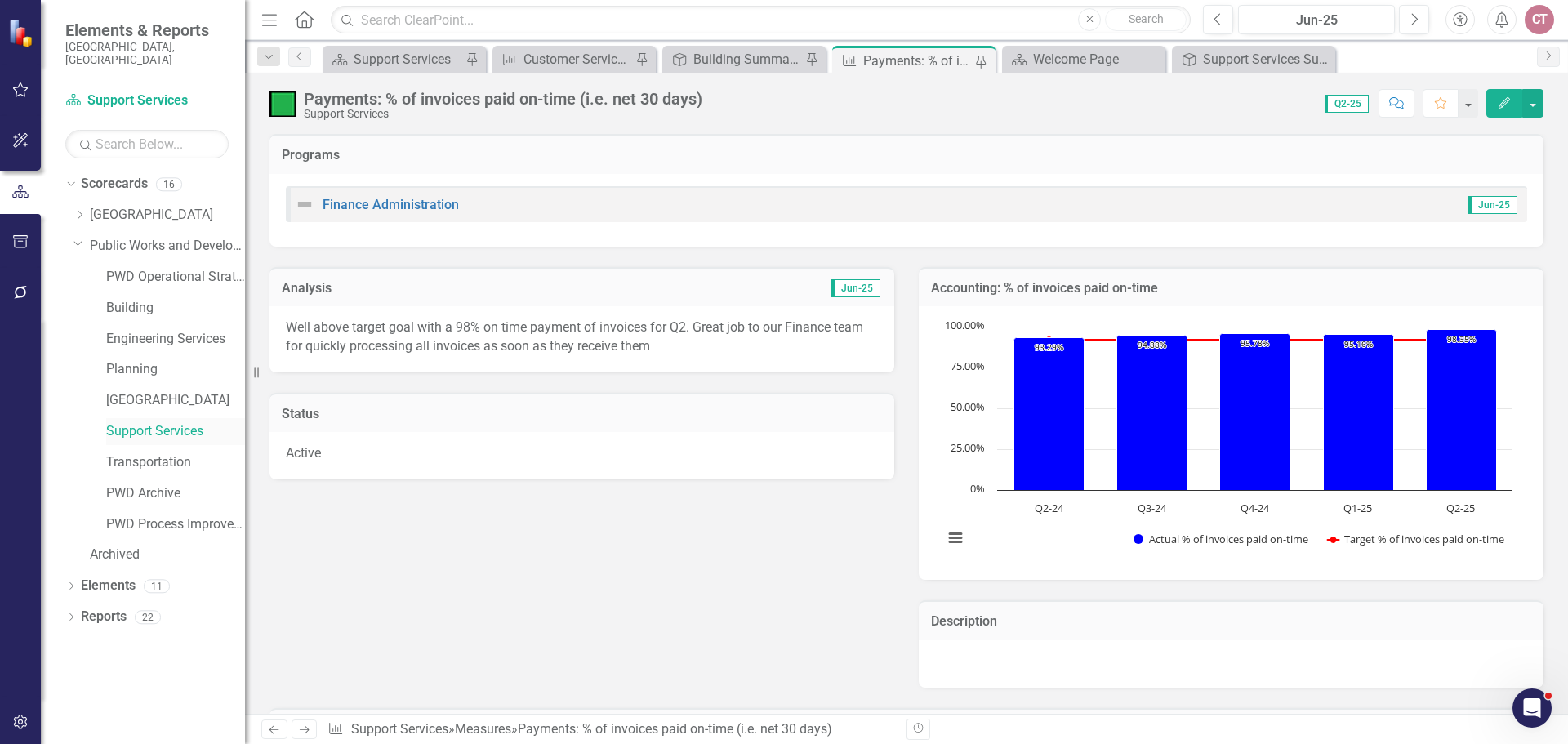 click on "Support Services" at bounding box center (176, 431) 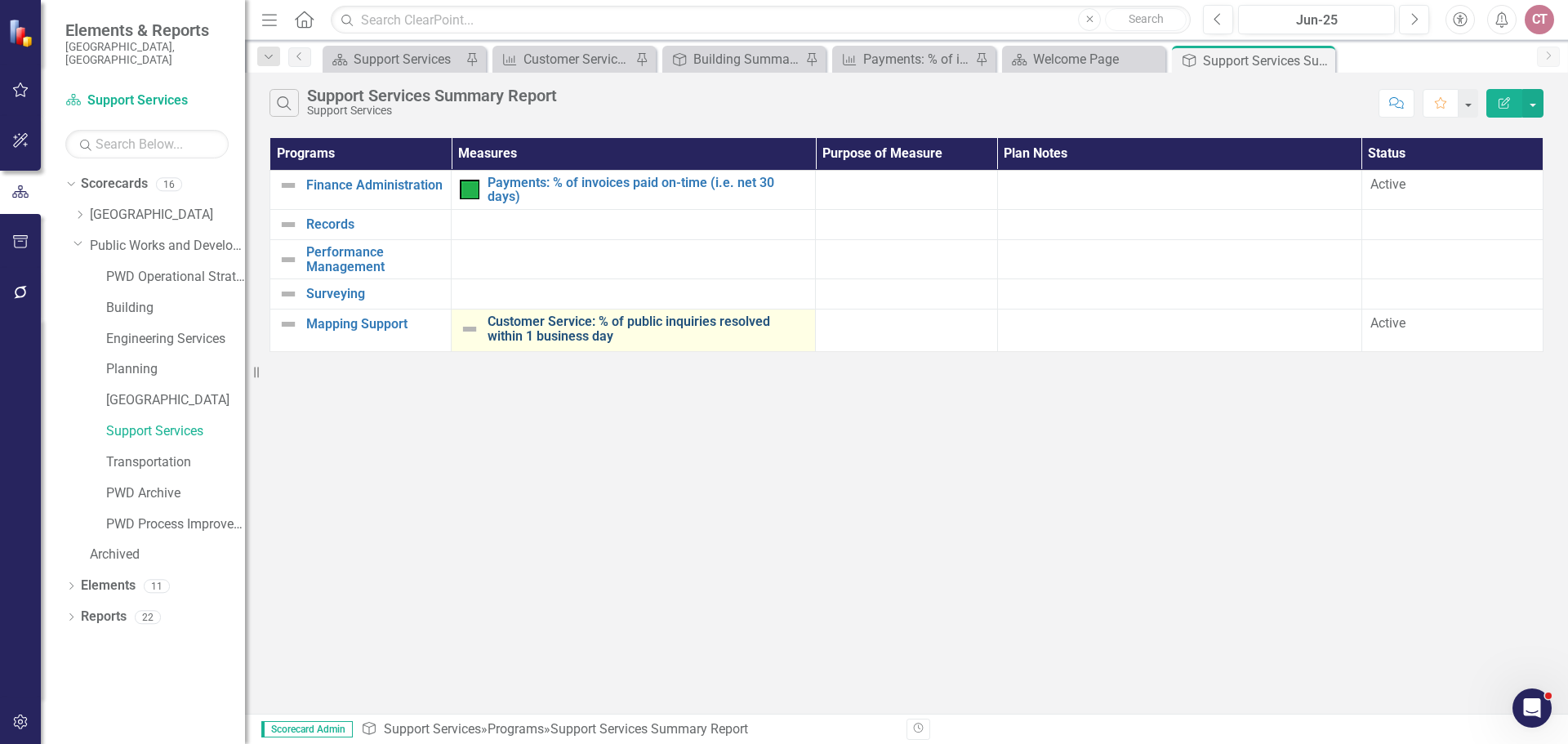 click on "Customer Service: % of public inquiries resolved within 1 business day" at bounding box center [647, 328] 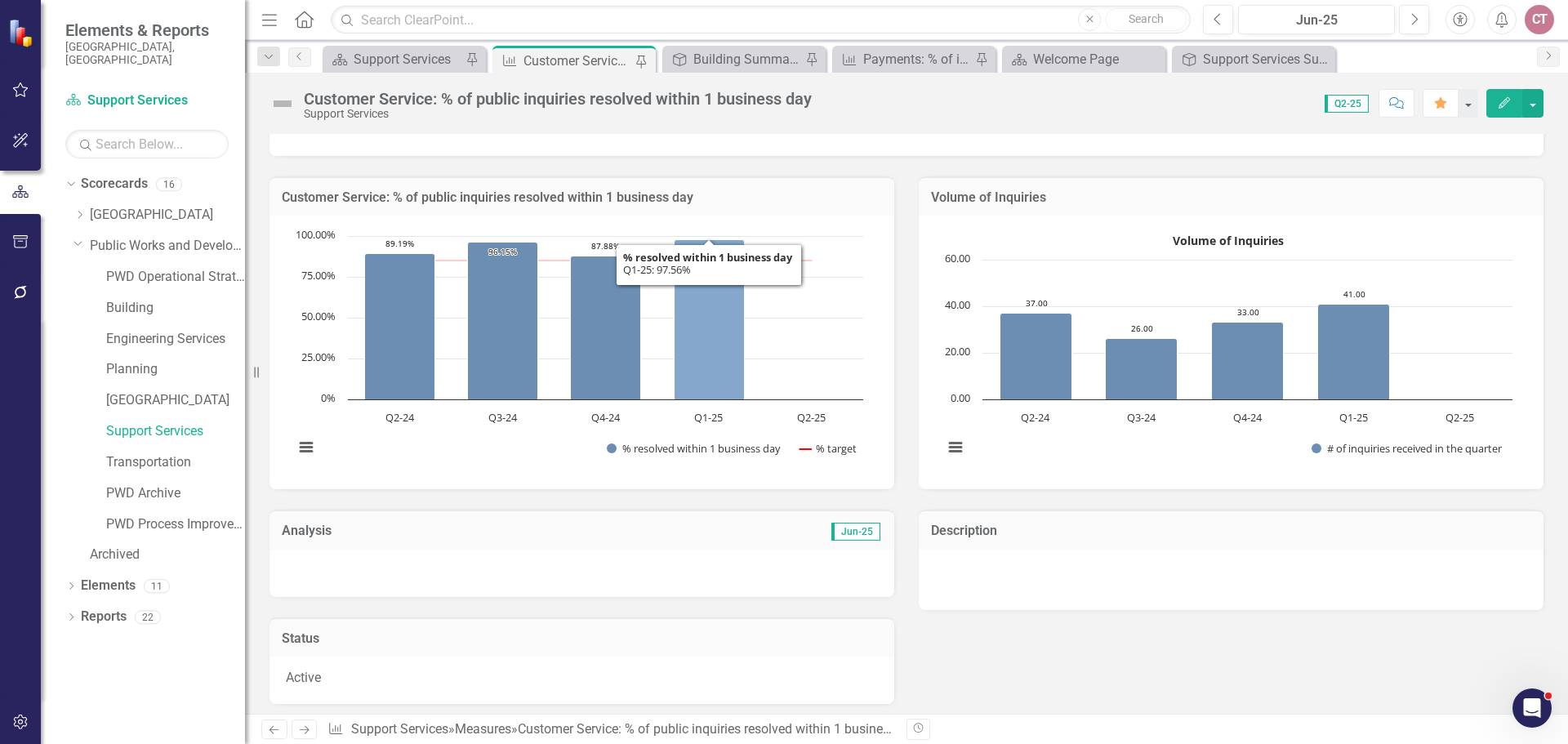scroll, scrollTop: 0, scrollLeft: 0, axis: both 